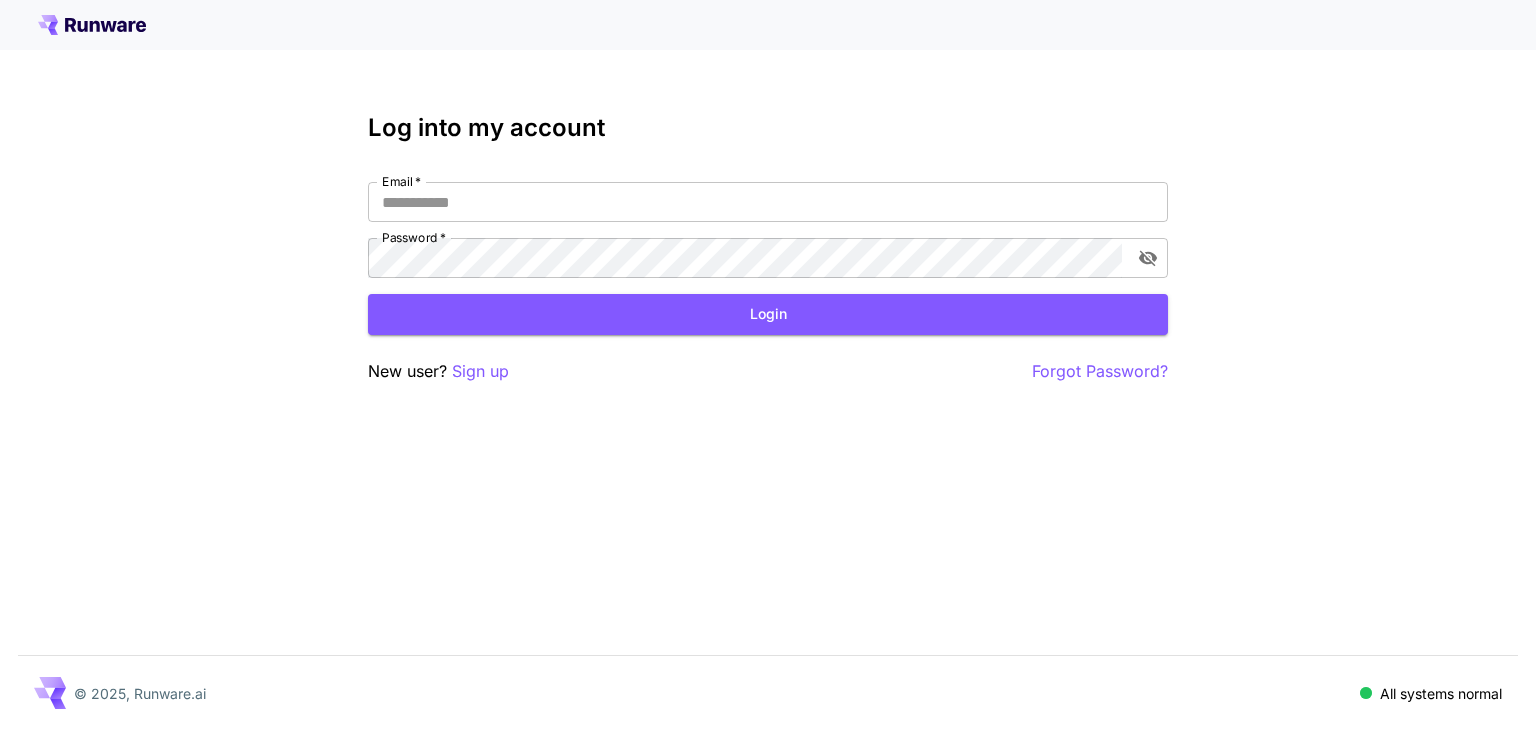 scroll, scrollTop: 0, scrollLeft: 0, axis: both 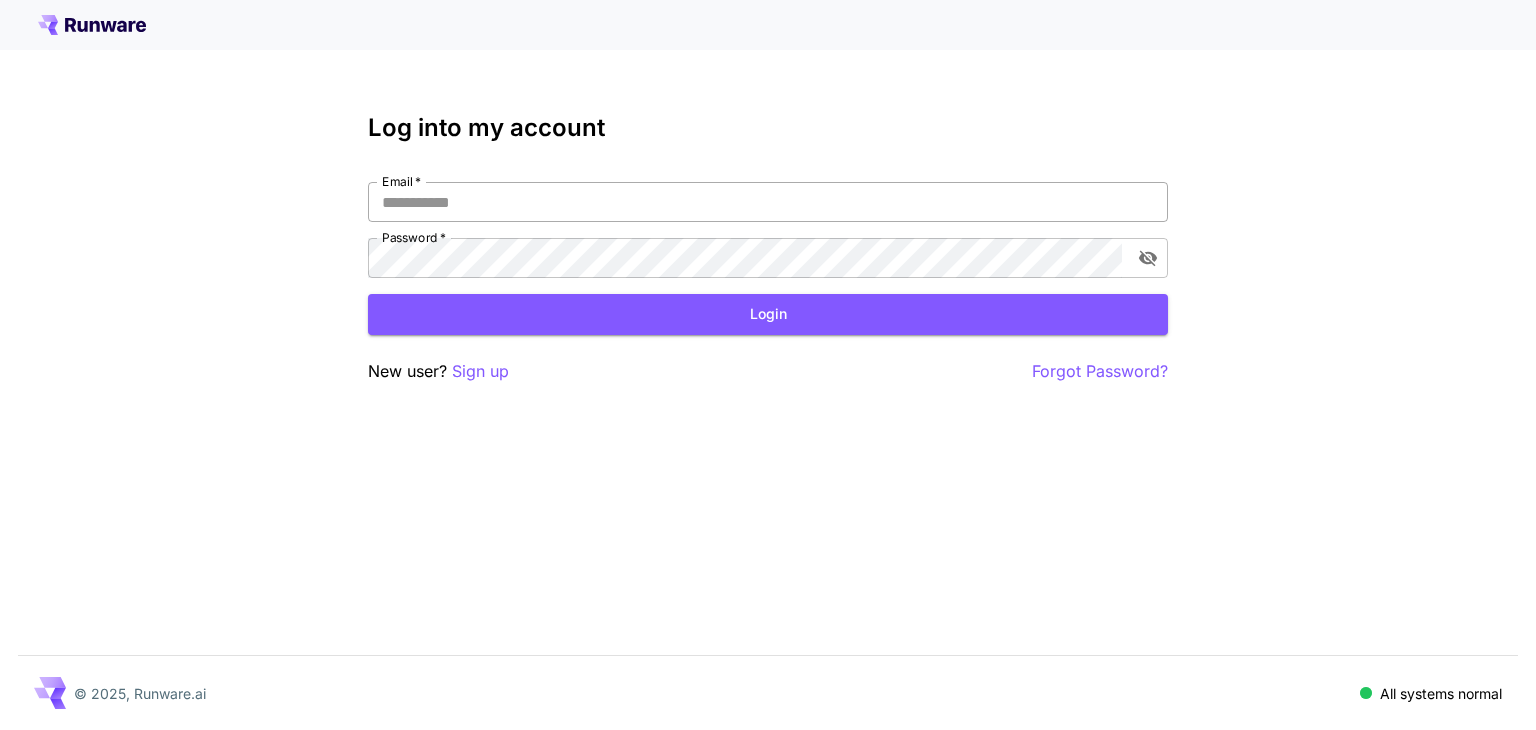 click on "Email   *" at bounding box center [768, 202] 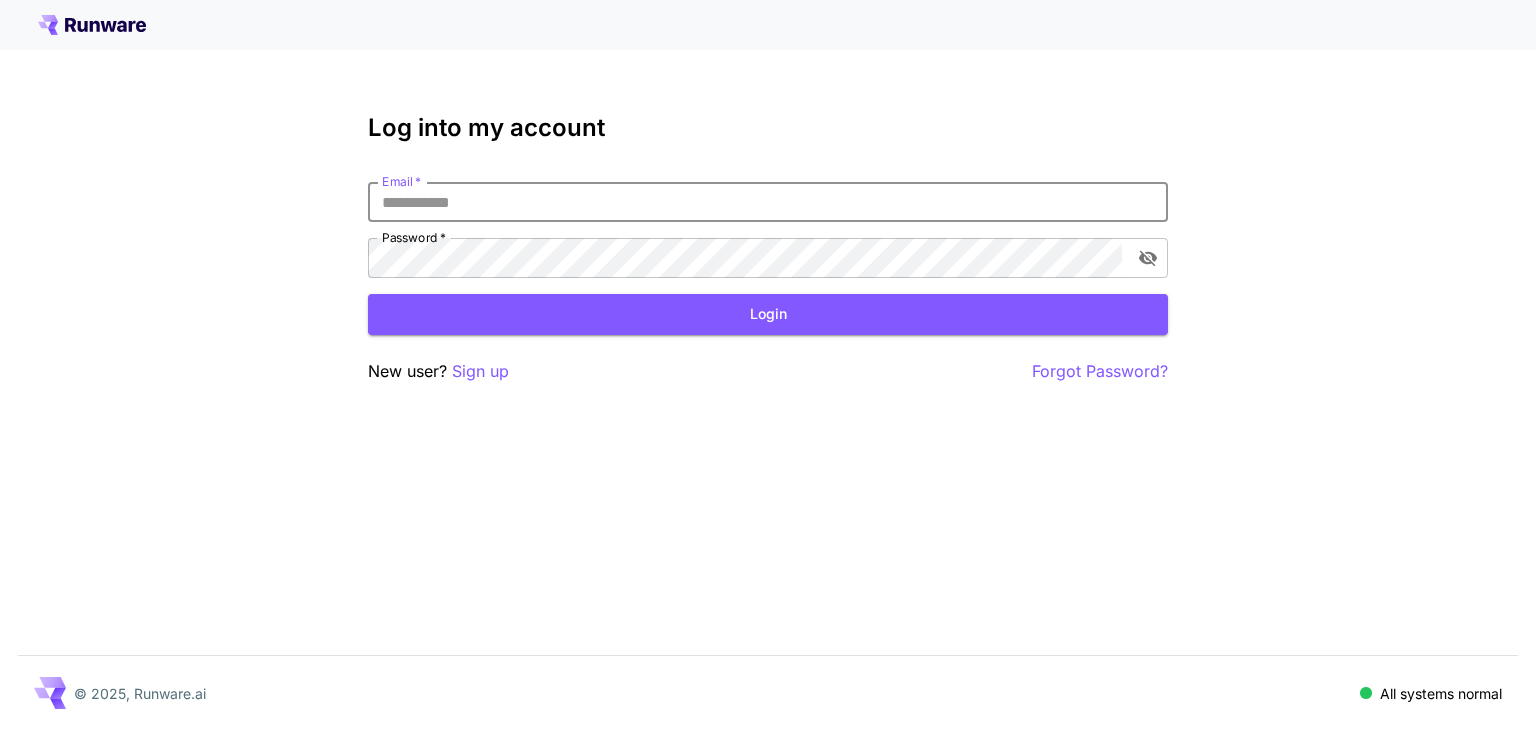 type on "**********" 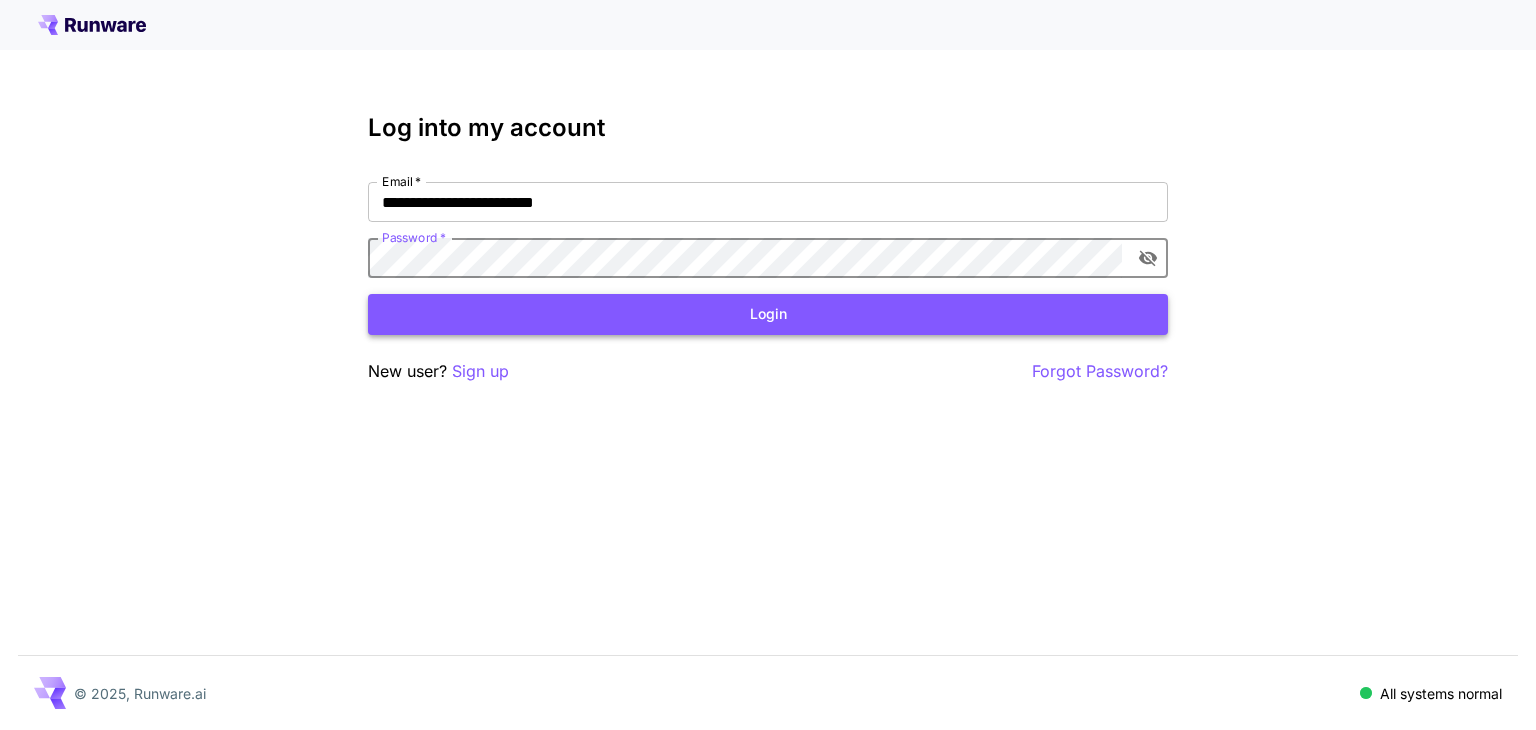 click on "Login" at bounding box center [768, 314] 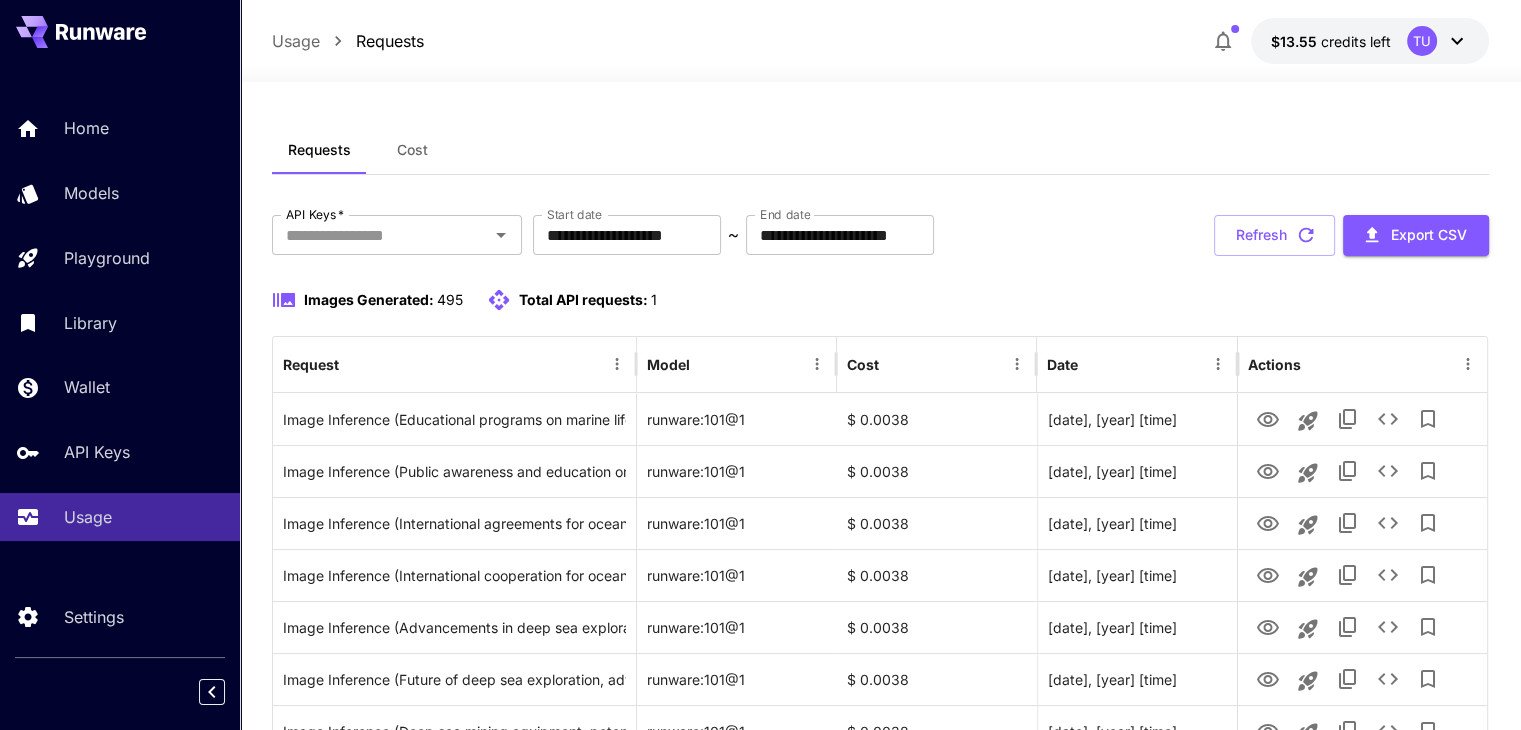 click on "Usage Requests $13.55    credits left  TU" at bounding box center (880, 41) 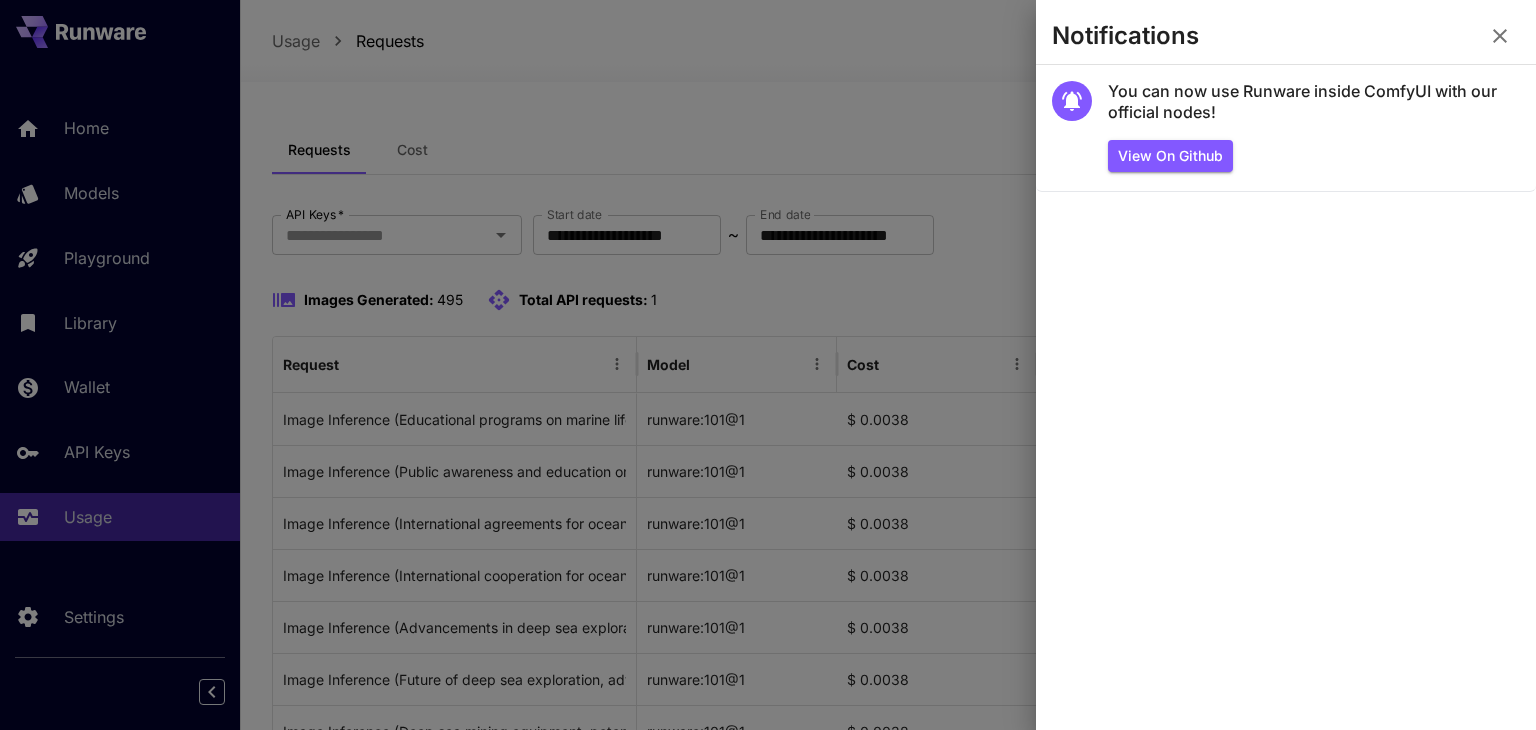 click at bounding box center (768, 365) 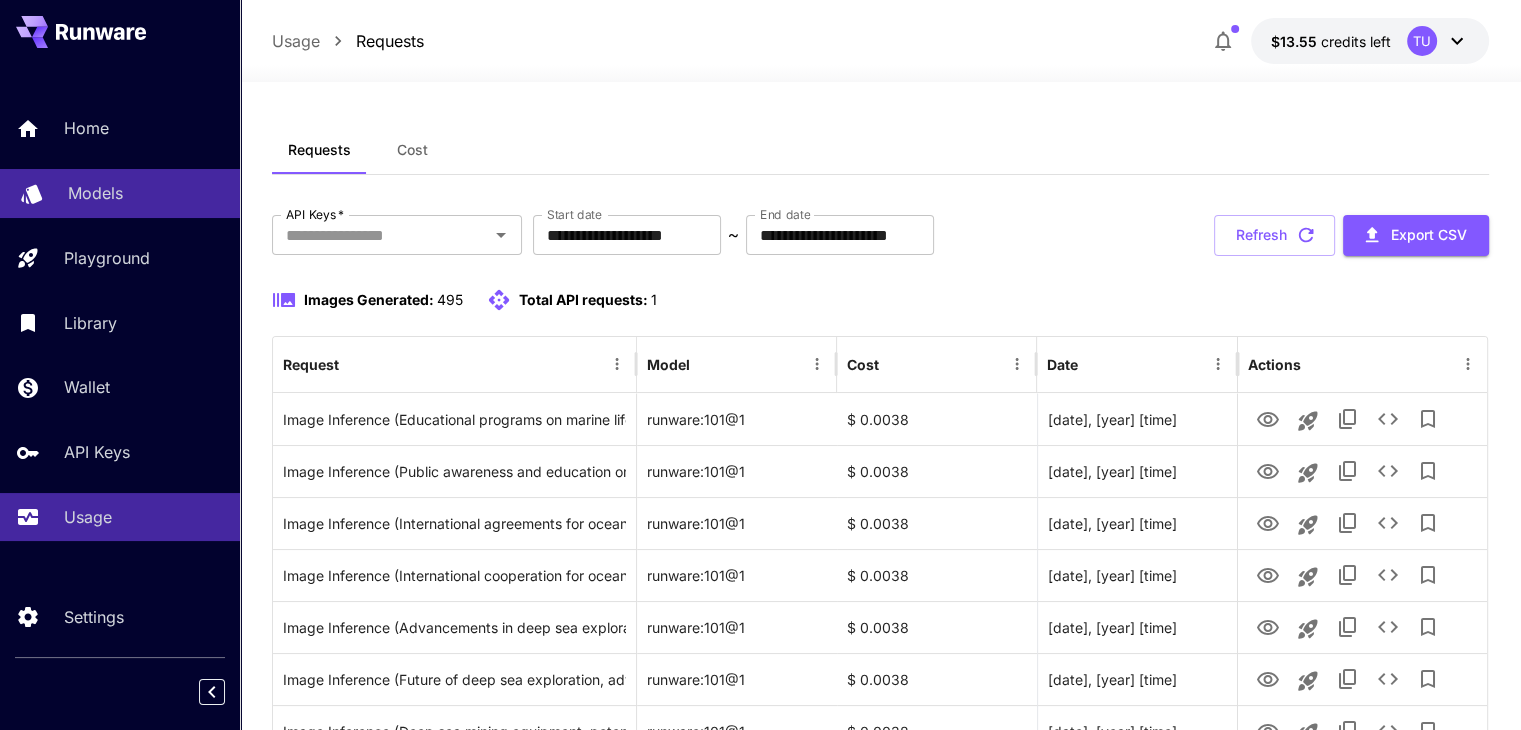 click on "Models" at bounding box center [95, 193] 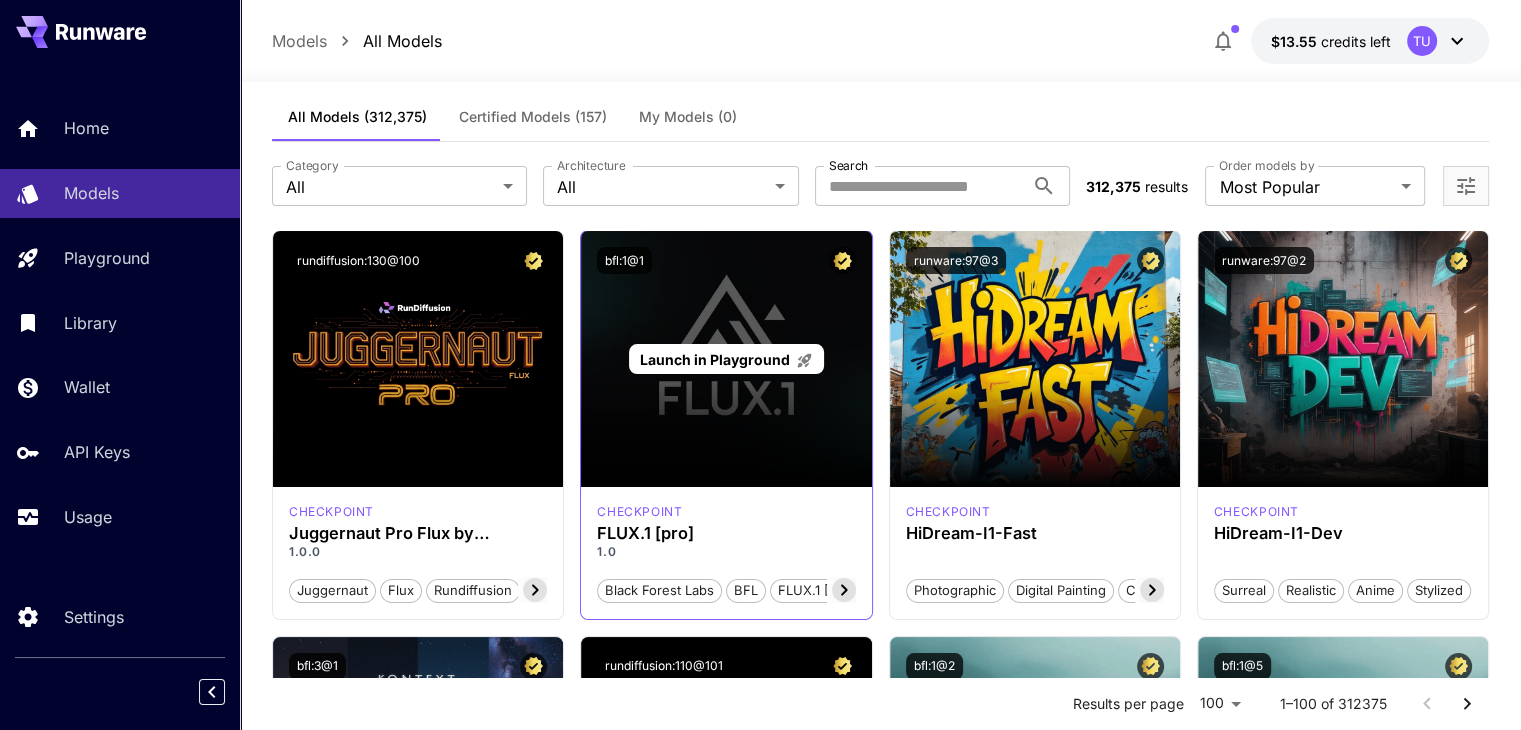 scroll, scrollTop: 33, scrollLeft: 0, axis: vertical 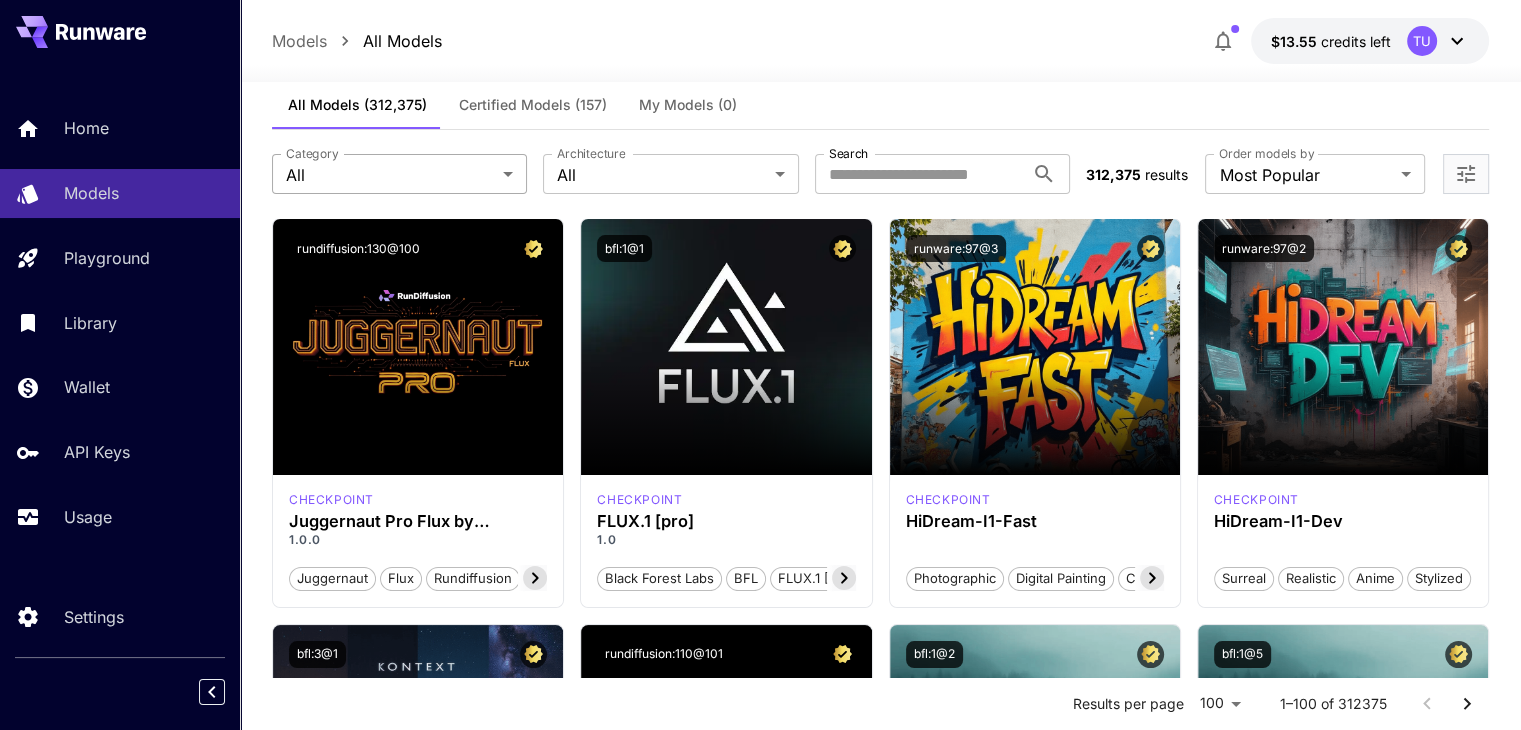 click on "**********" at bounding box center (760, 9520) 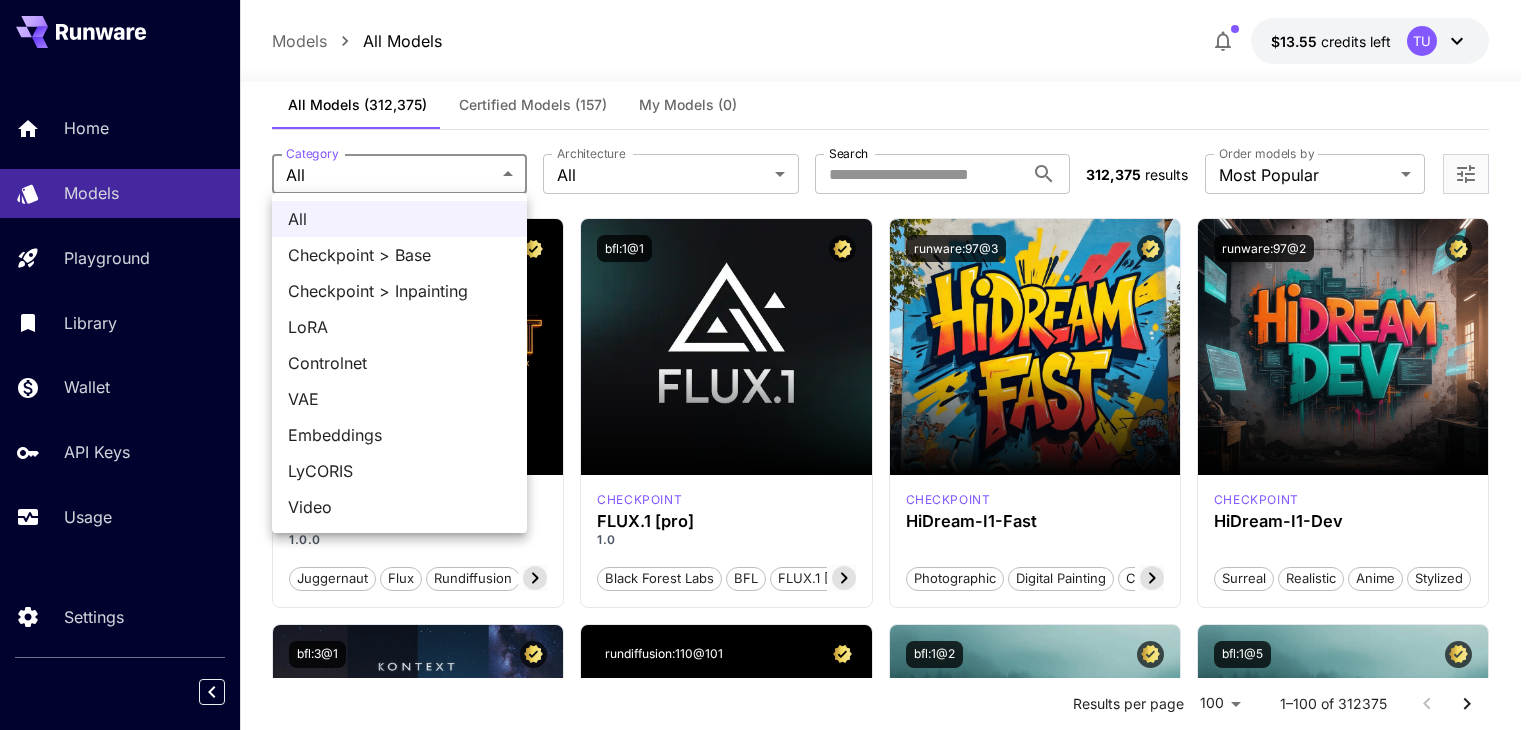 click on "Video" at bounding box center (399, 507) 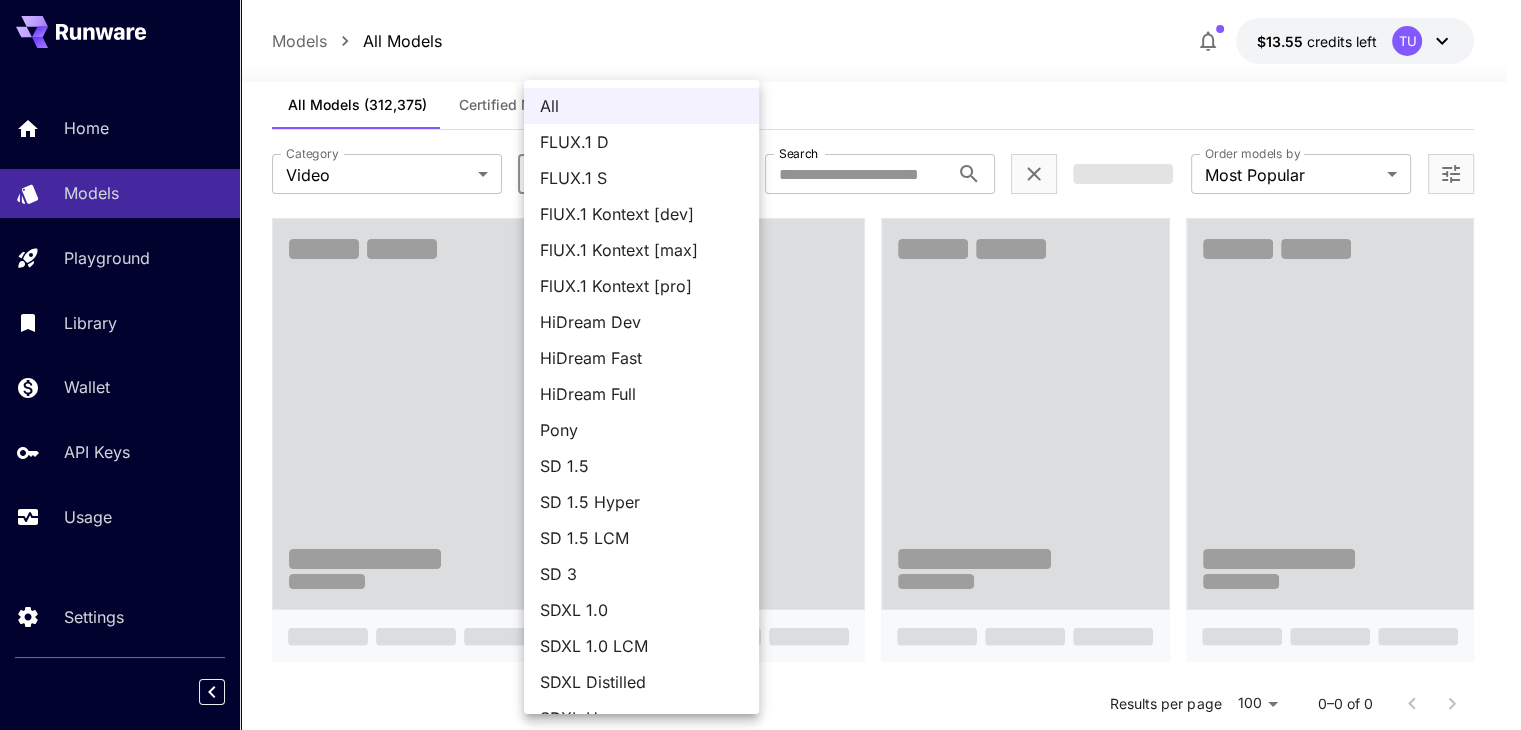 click on "**********" at bounding box center (760, 1291) 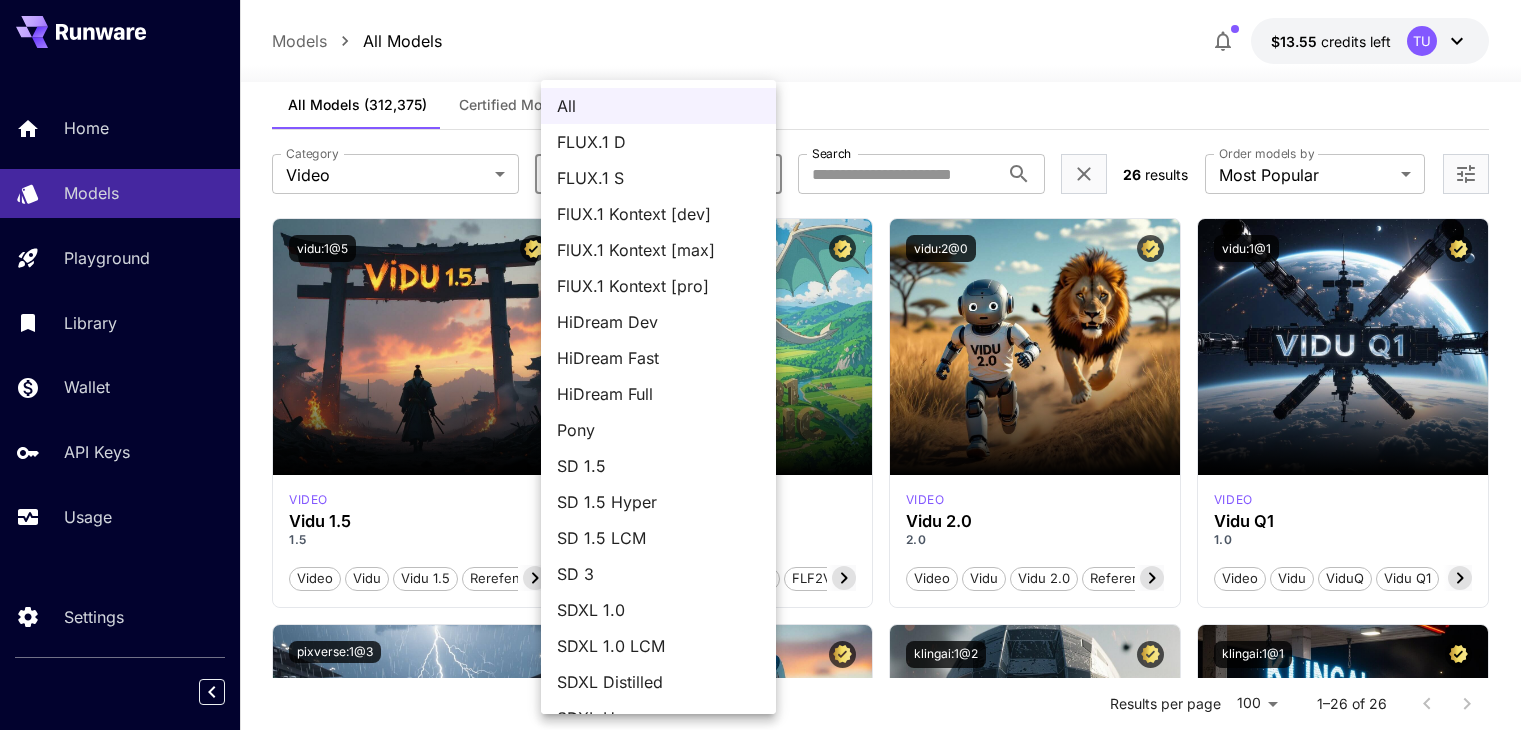 click at bounding box center (768, 365) 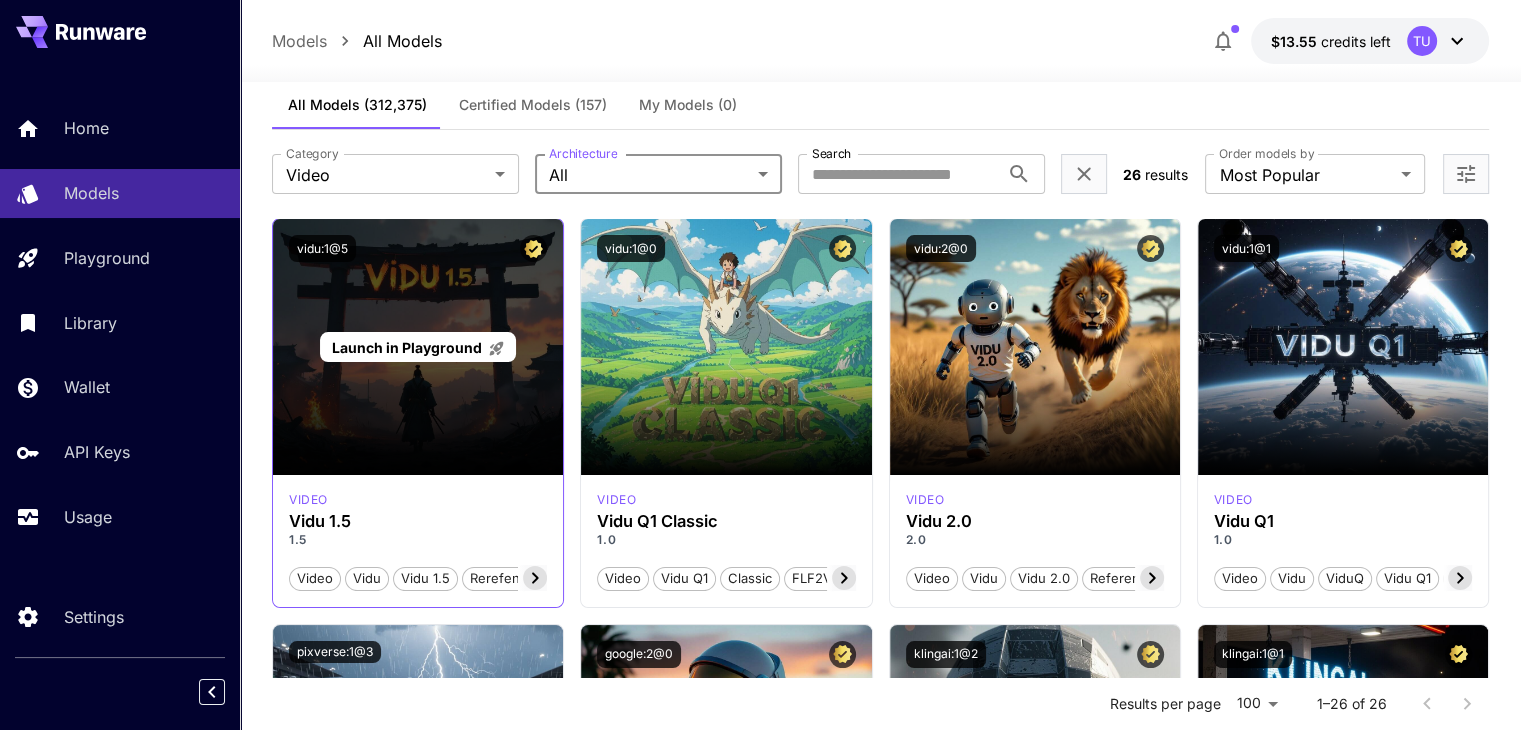 click on "Launch in Playground" at bounding box center (407, 347) 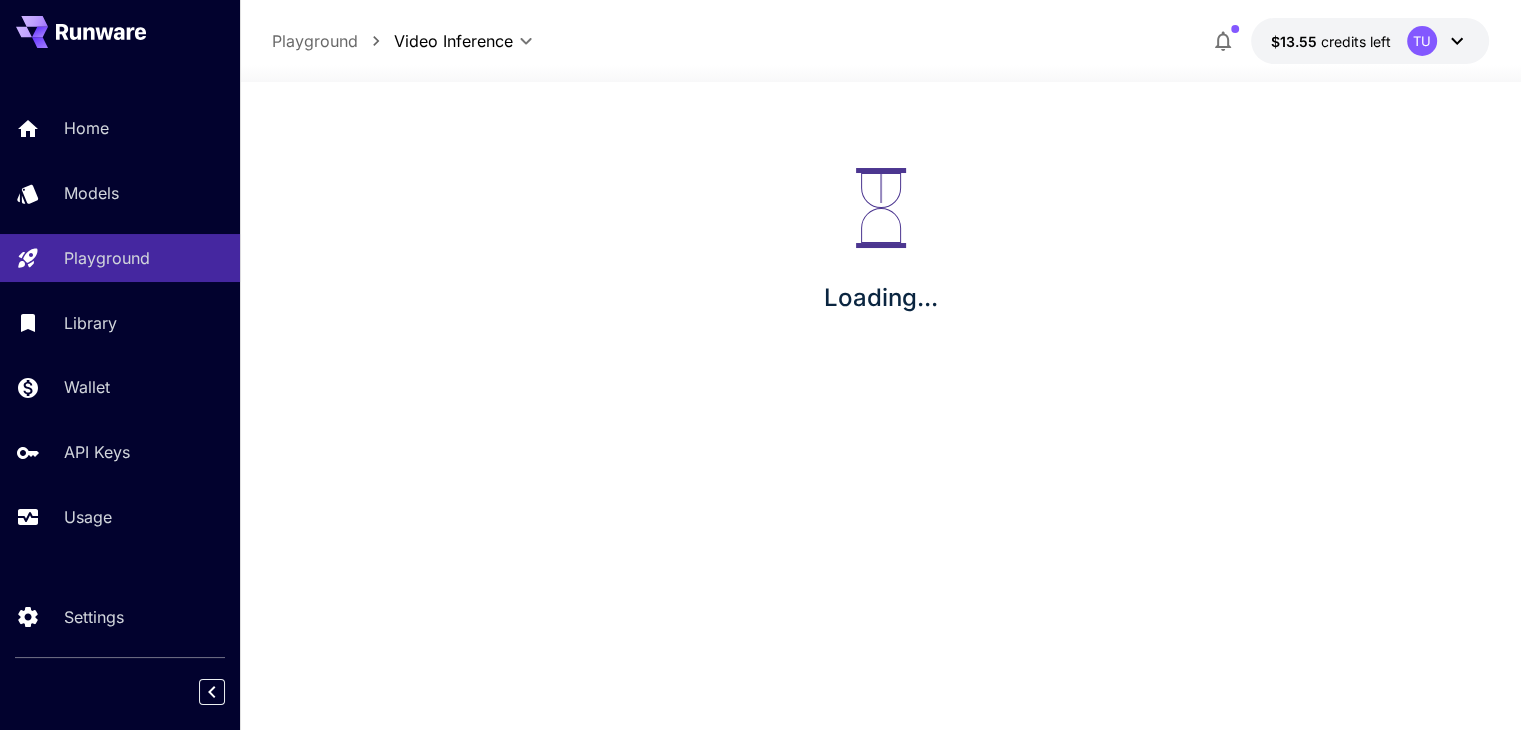 scroll, scrollTop: 0, scrollLeft: 0, axis: both 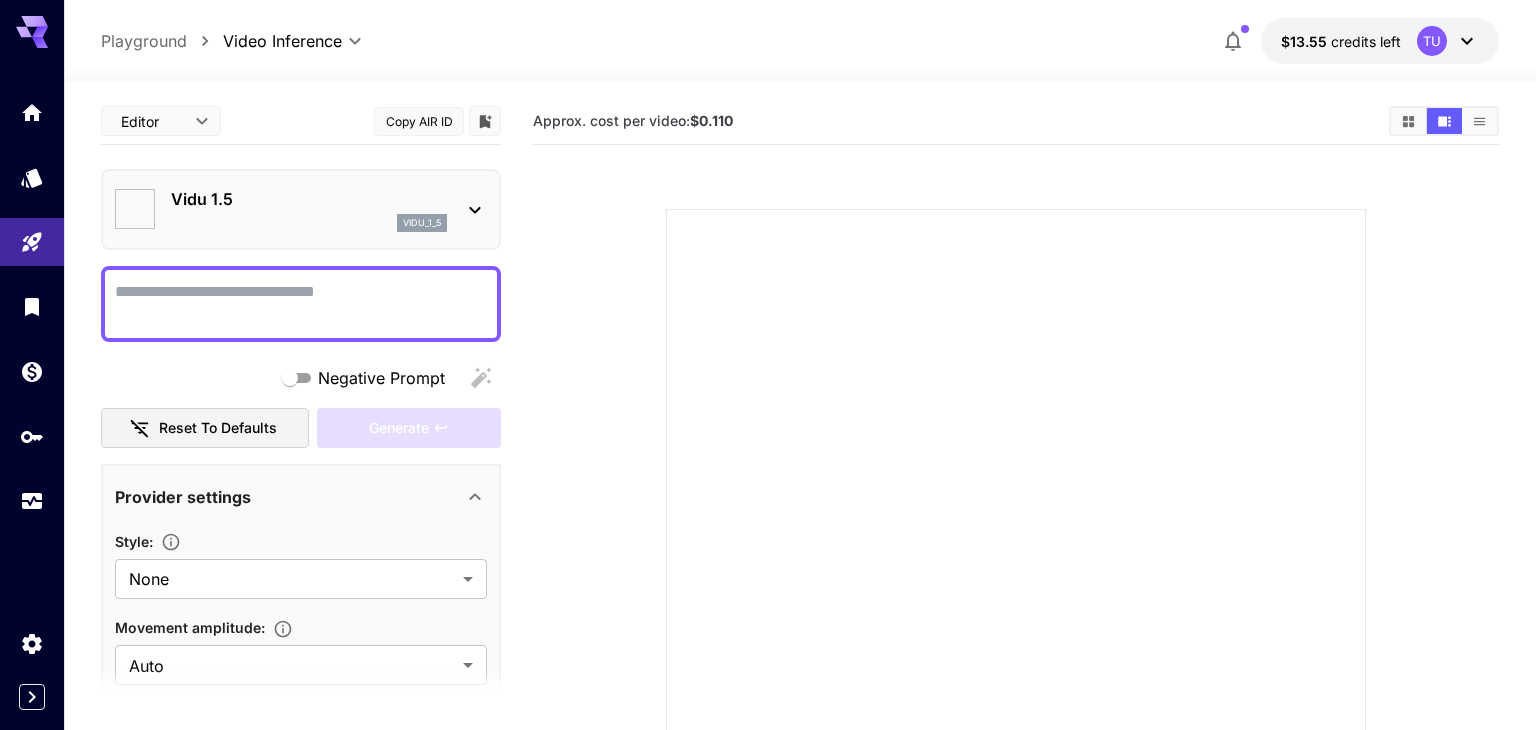 type on "**********" 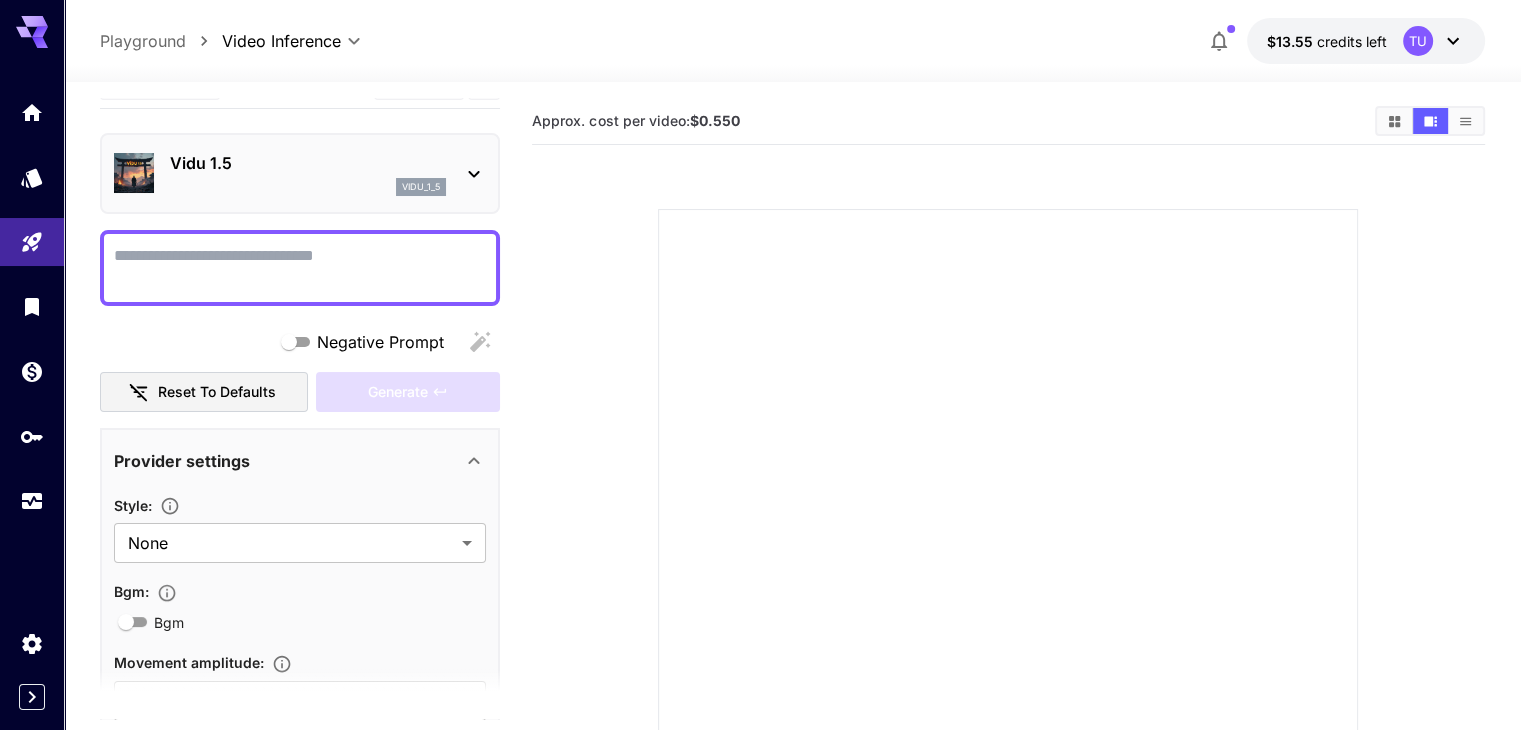 scroll, scrollTop: 0, scrollLeft: 0, axis: both 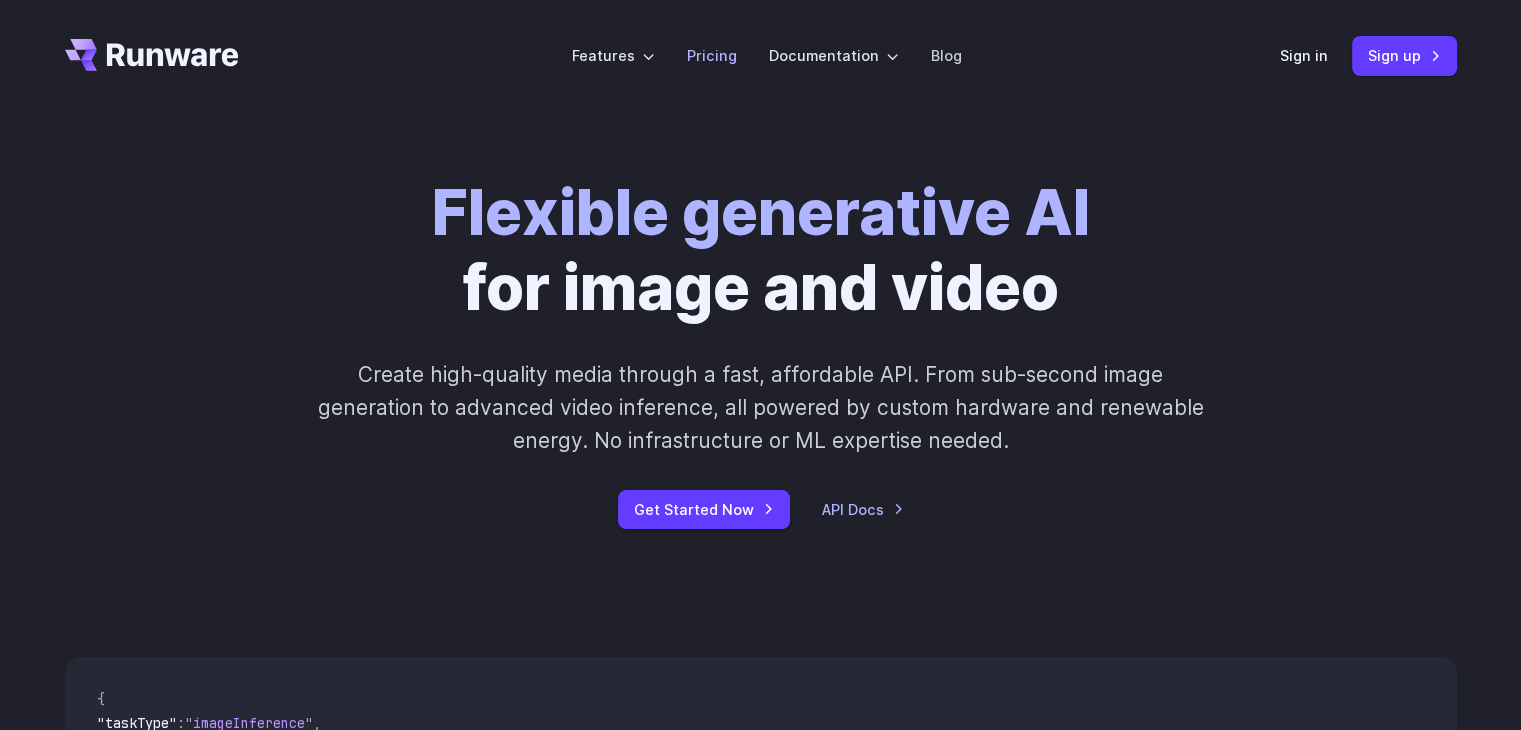 click on "Pricing" at bounding box center (712, 55) 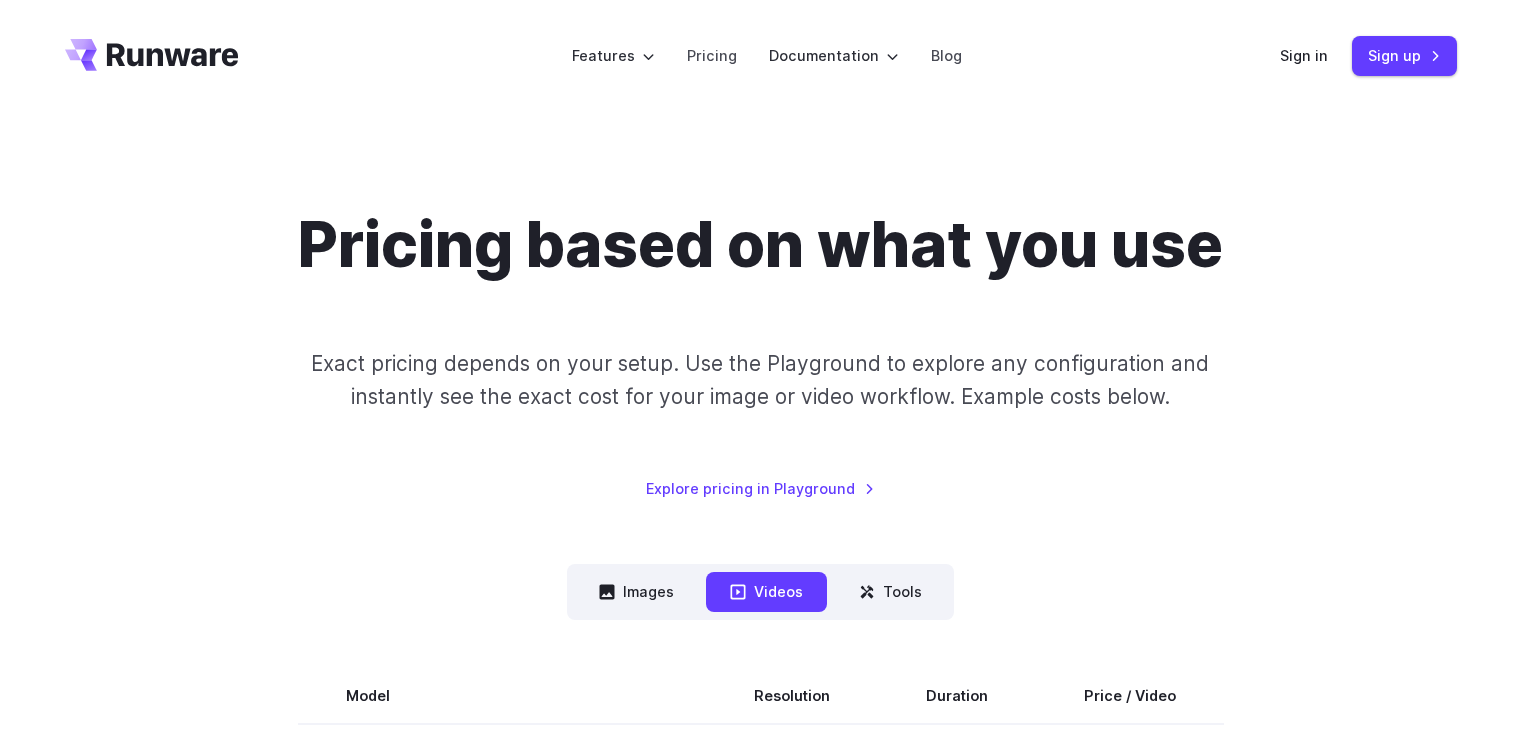 scroll, scrollTop: 0, scrollLeft: 0, axis: both 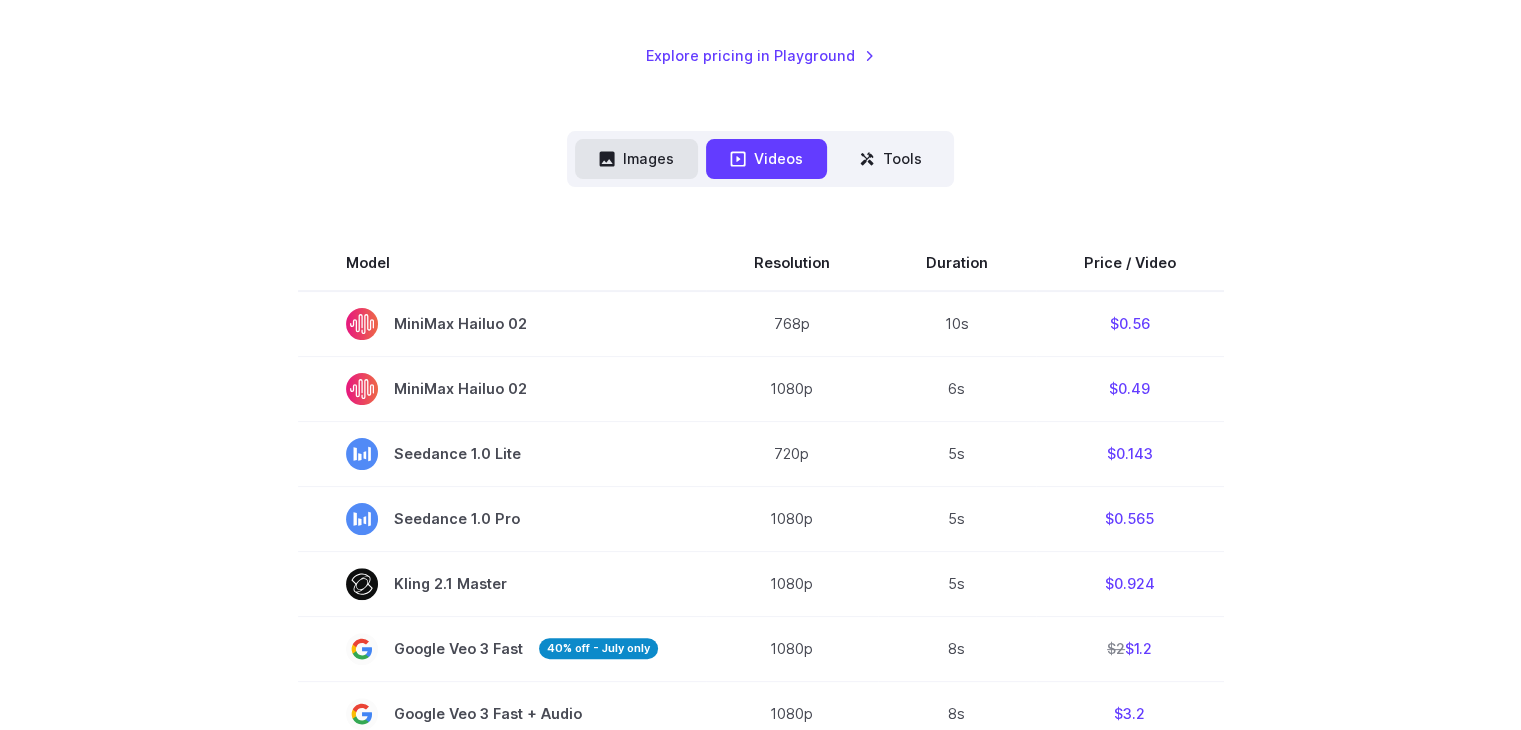 click on "Images" at bounding box center [636, 158] 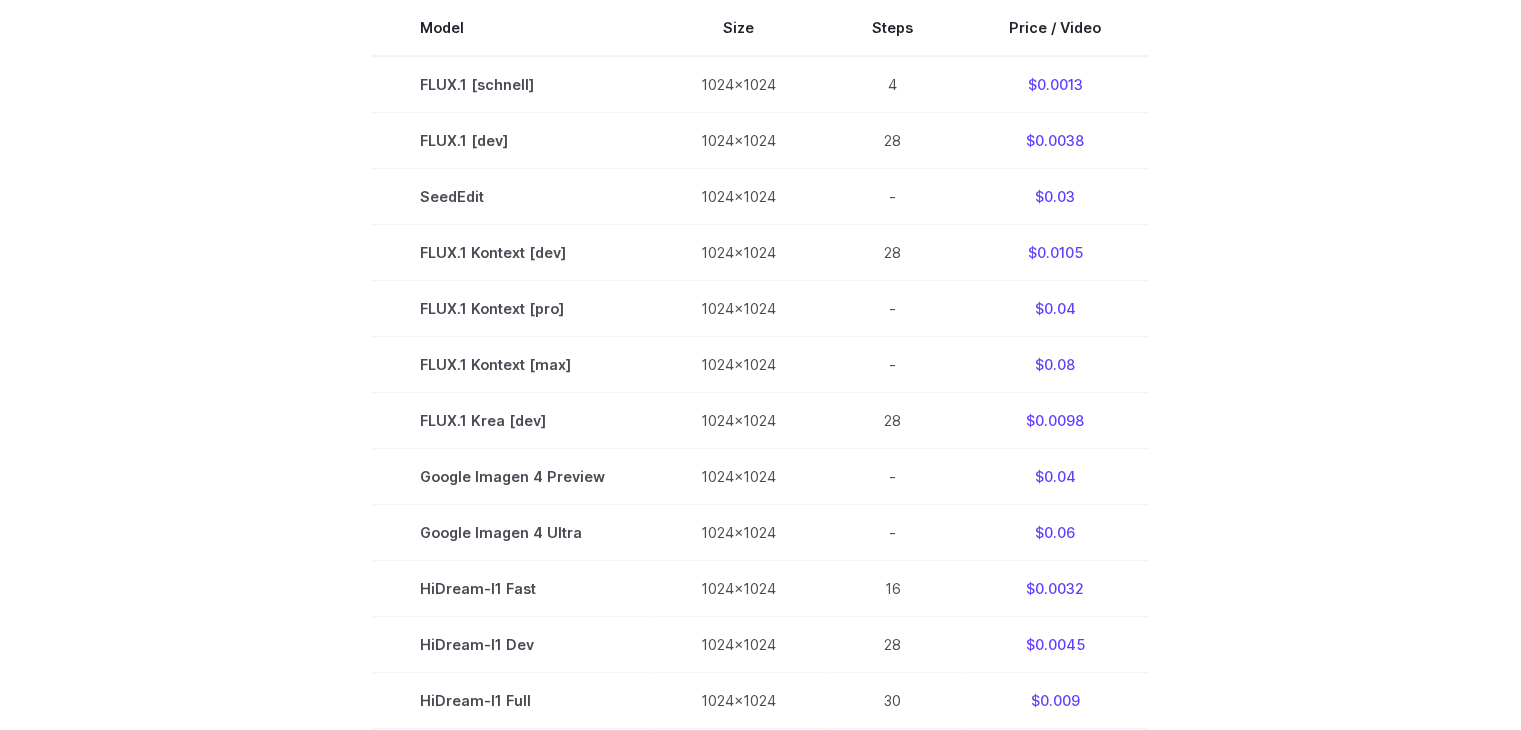 scroll, scrollTop: 666, scrollLeft: 0, axis: vertical 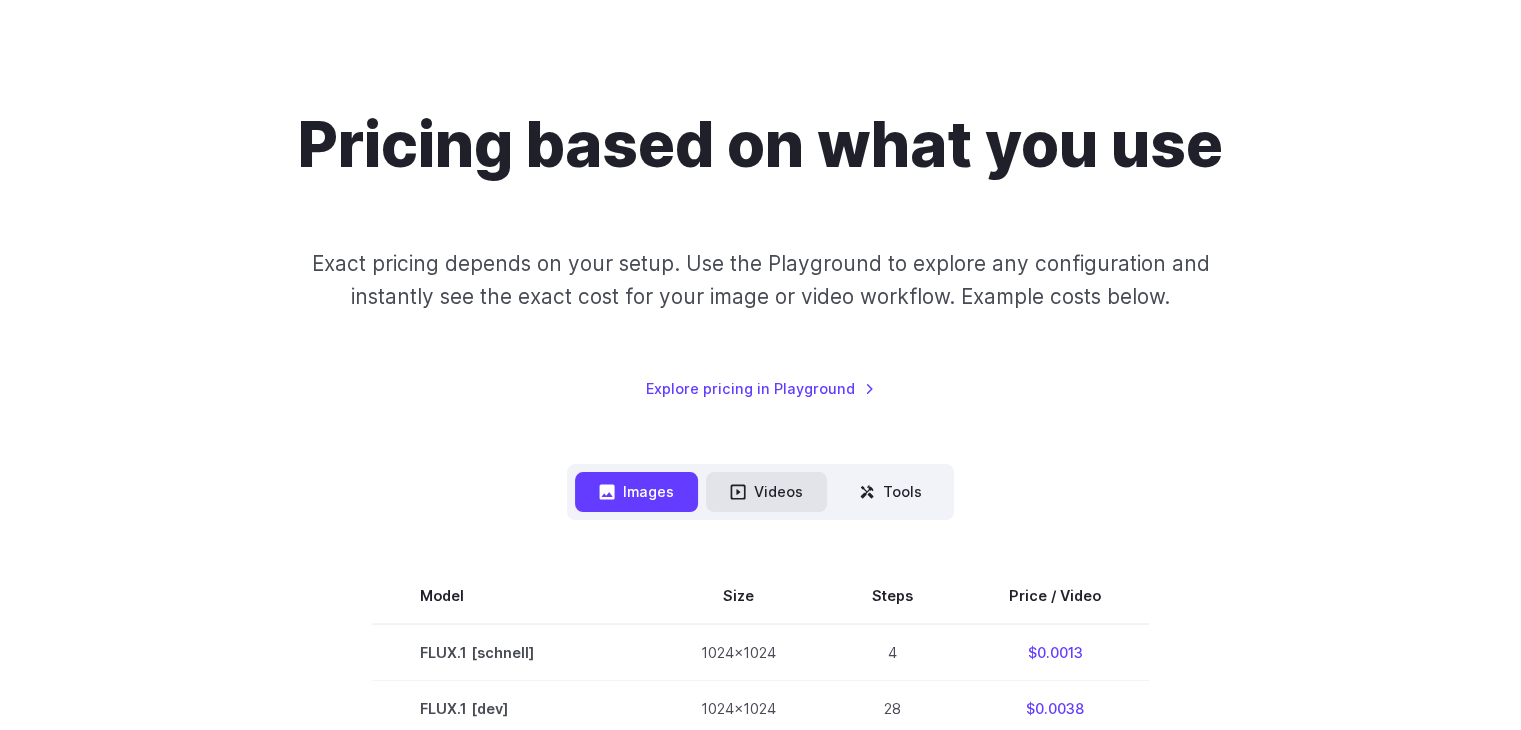 click on "Videos" at bounding box center (766, 491) 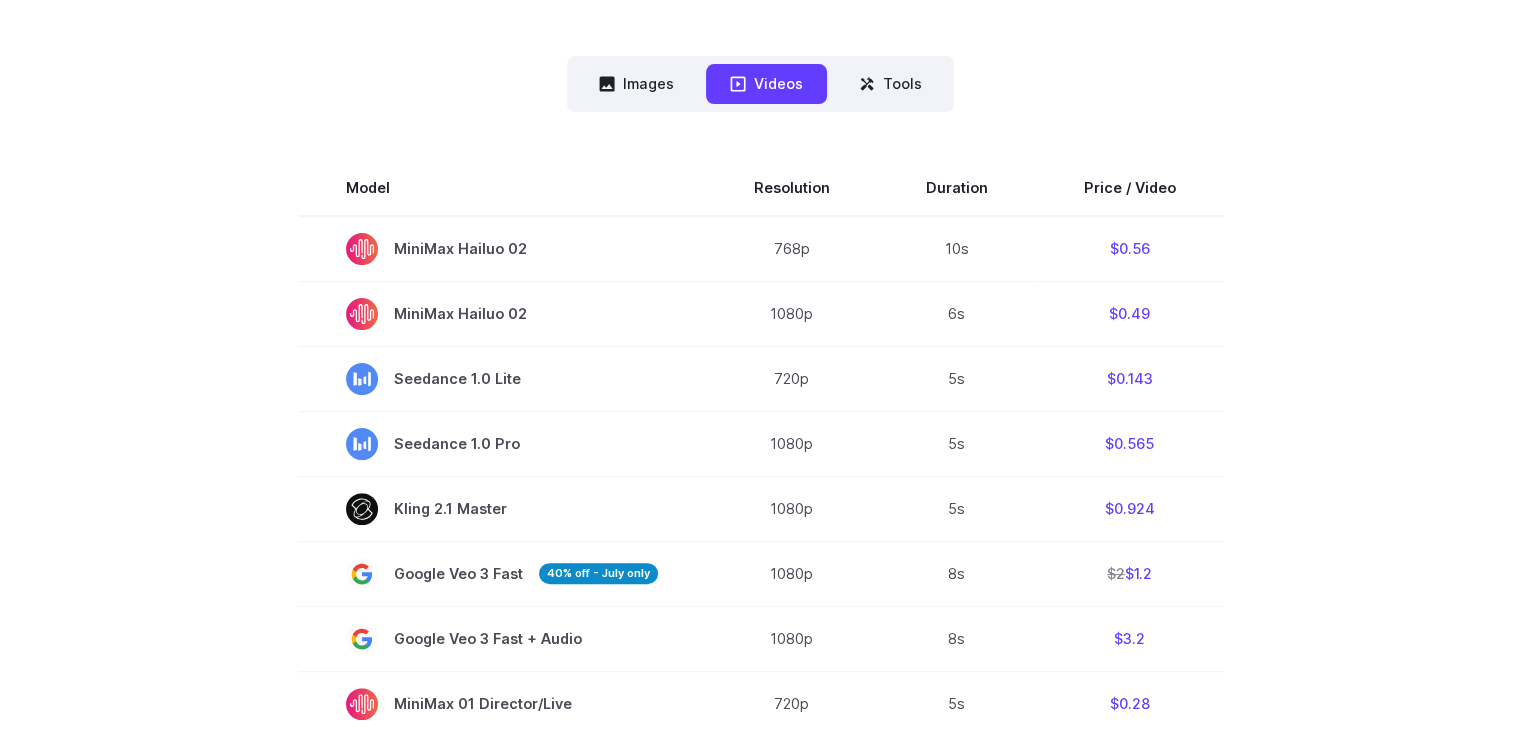 scroll, scrollTop: 500, scrollLeft: 0, axis: vertical 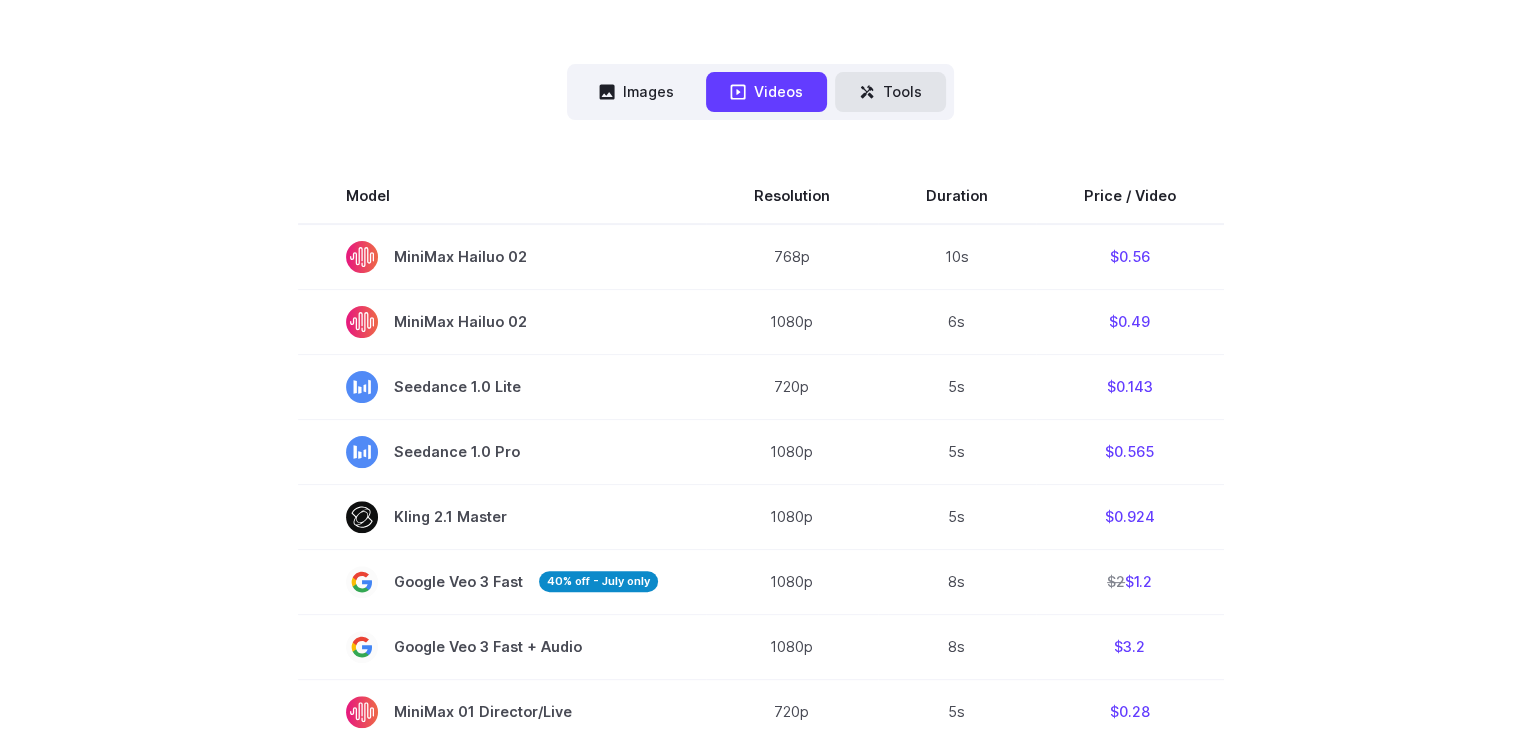 click on "Tools" at bounding box center [890, 91] 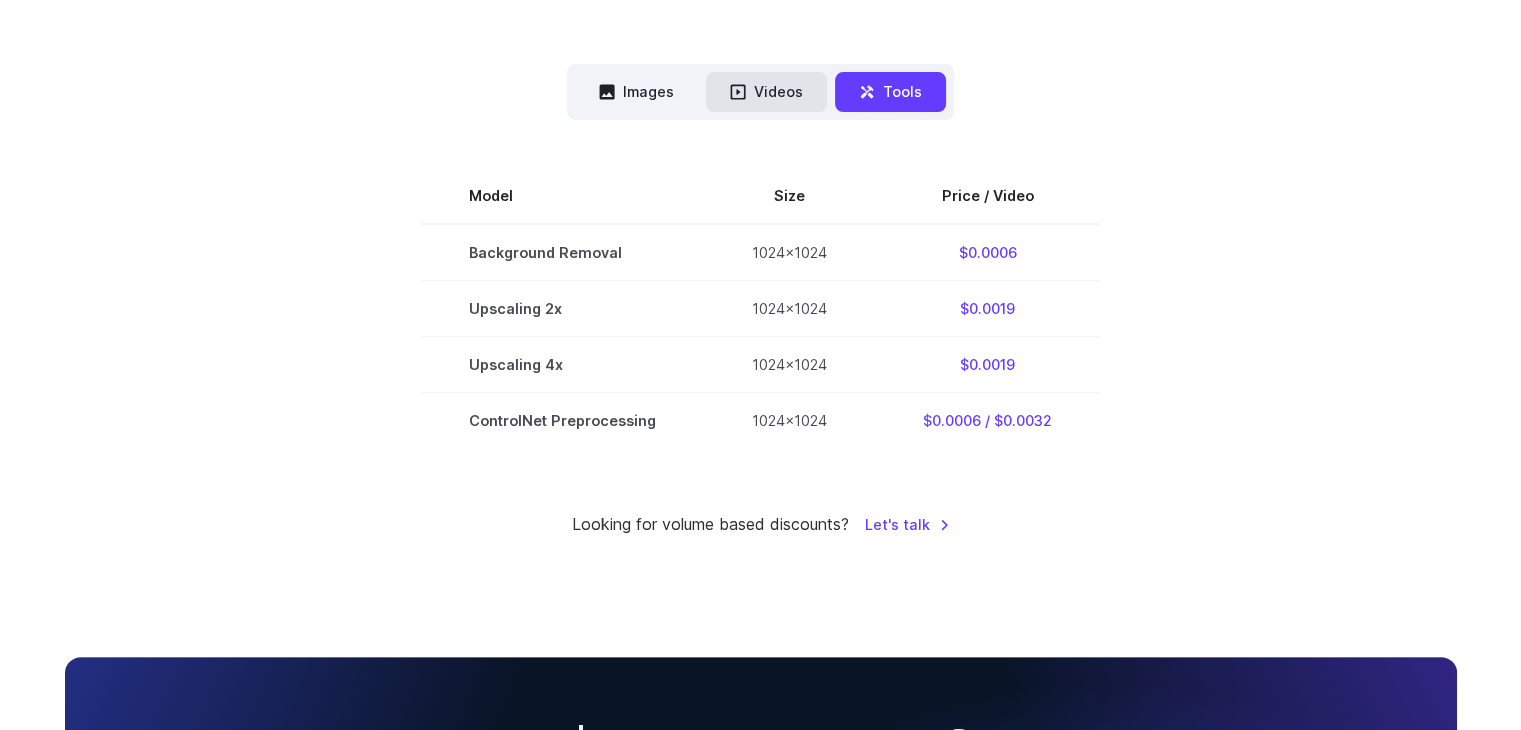 click 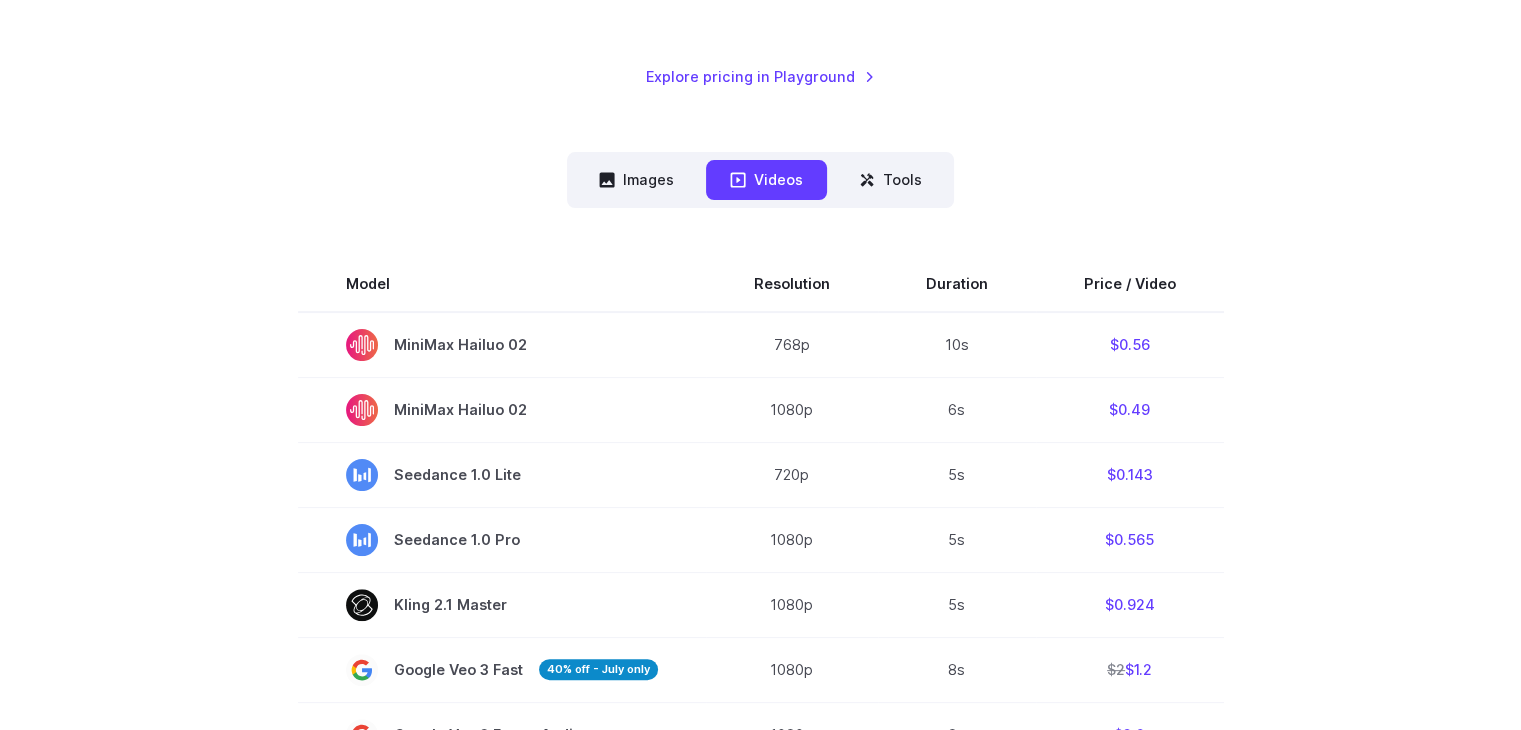 scroll, scrollTop: 400, scrollLeft: 0, axis: vertical 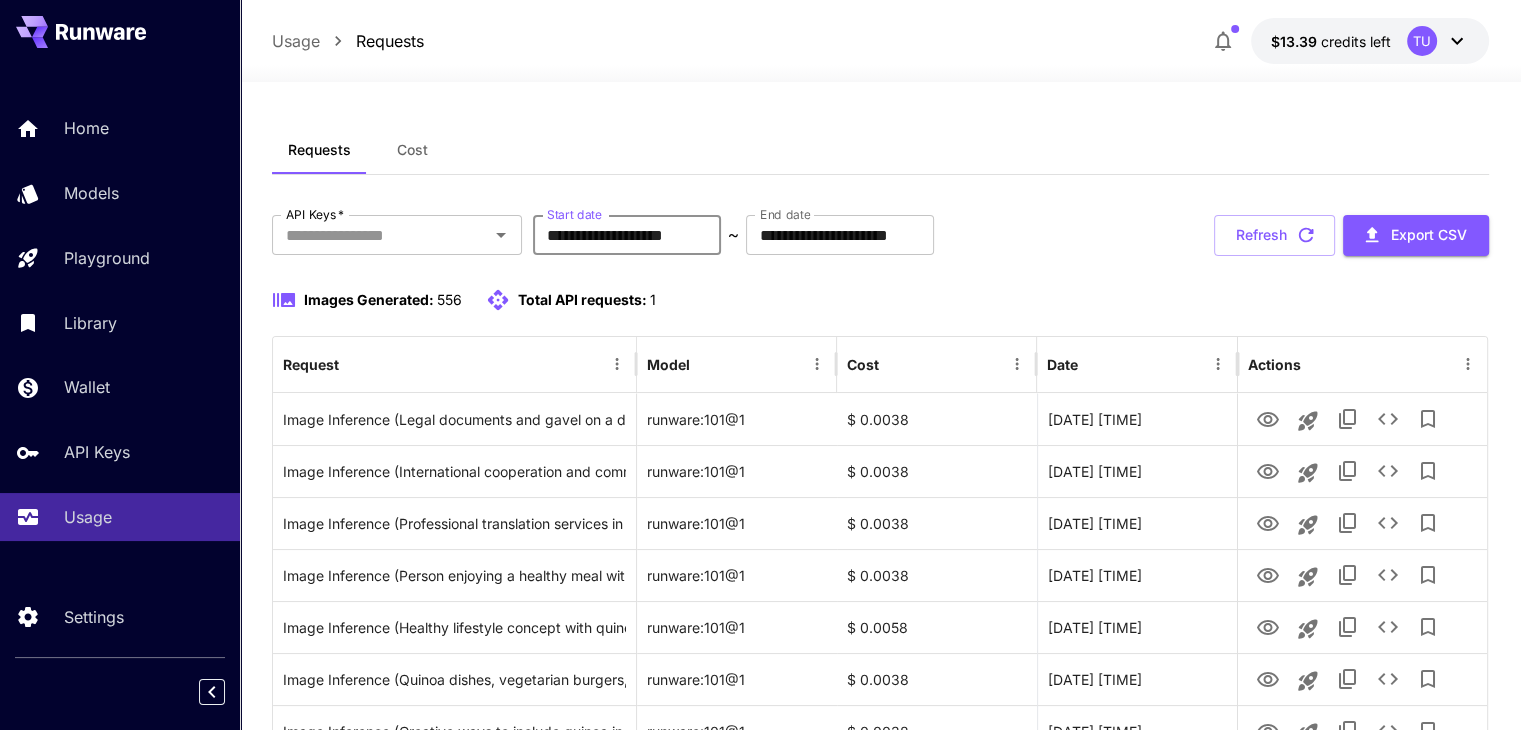 click on "**********" at bounding box center (627, 235) 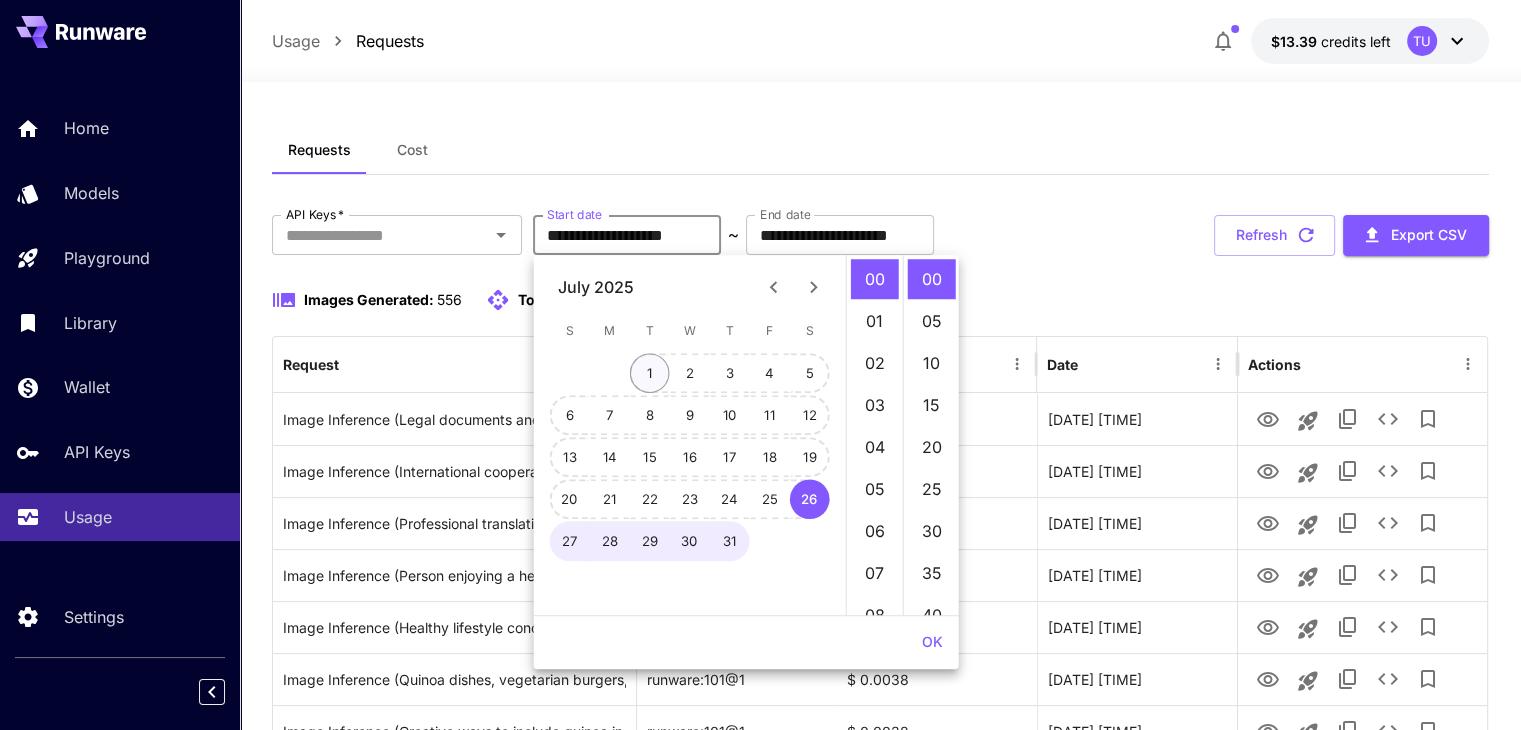 click on "1" at bounding box center (650, 373) 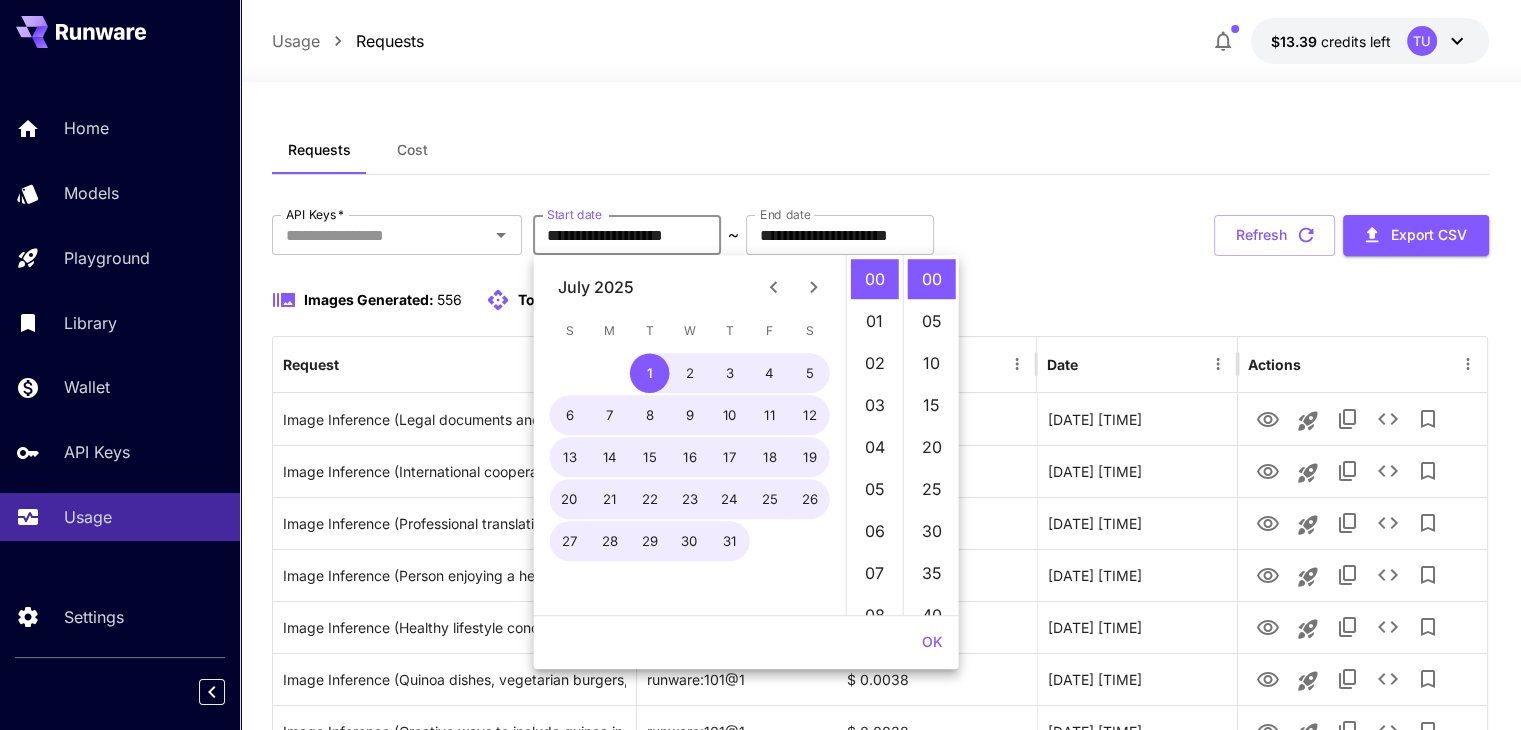click on "**********" at bounding box center [880, 1594] 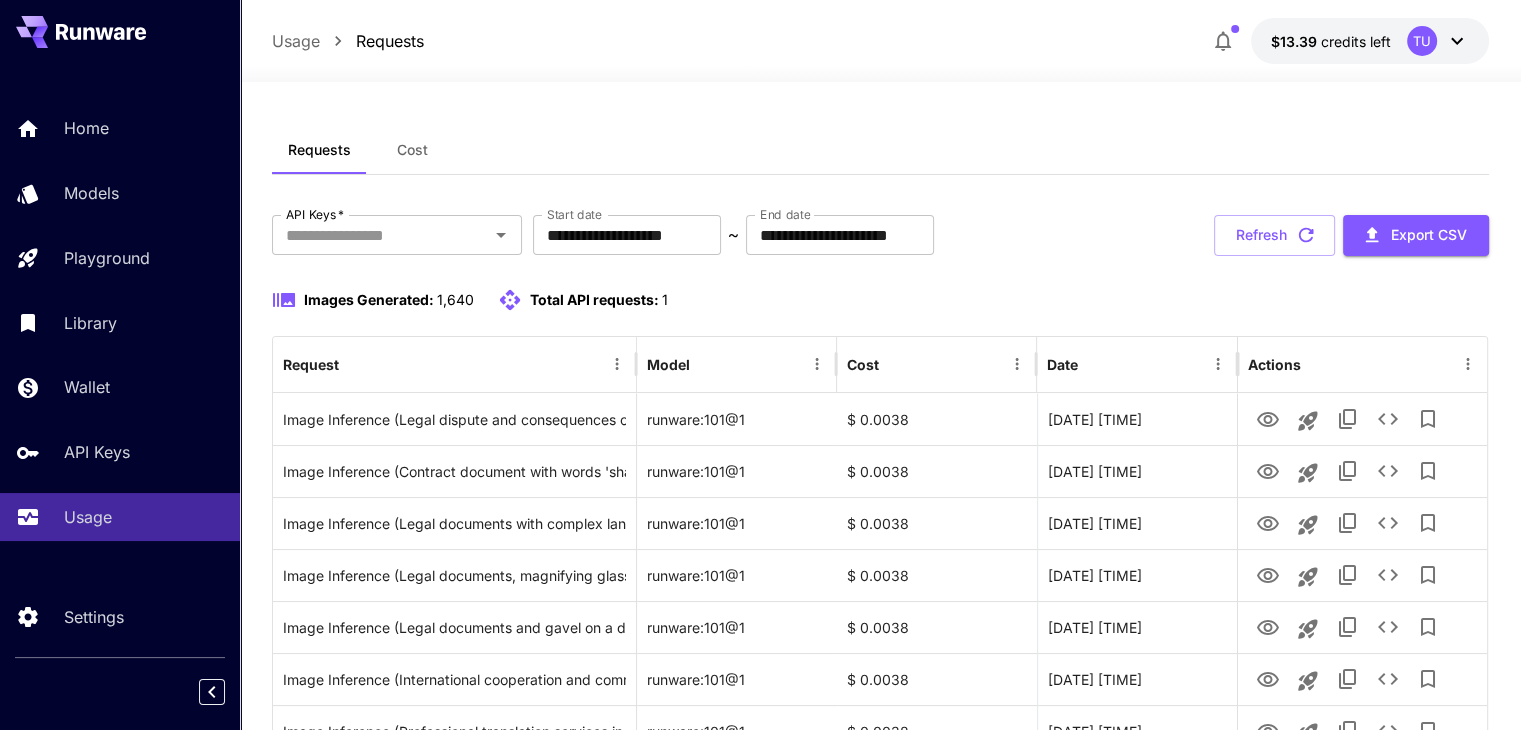 click on "Usage Requests $13.39    credits left  TU" at bounding box center (880, 41) 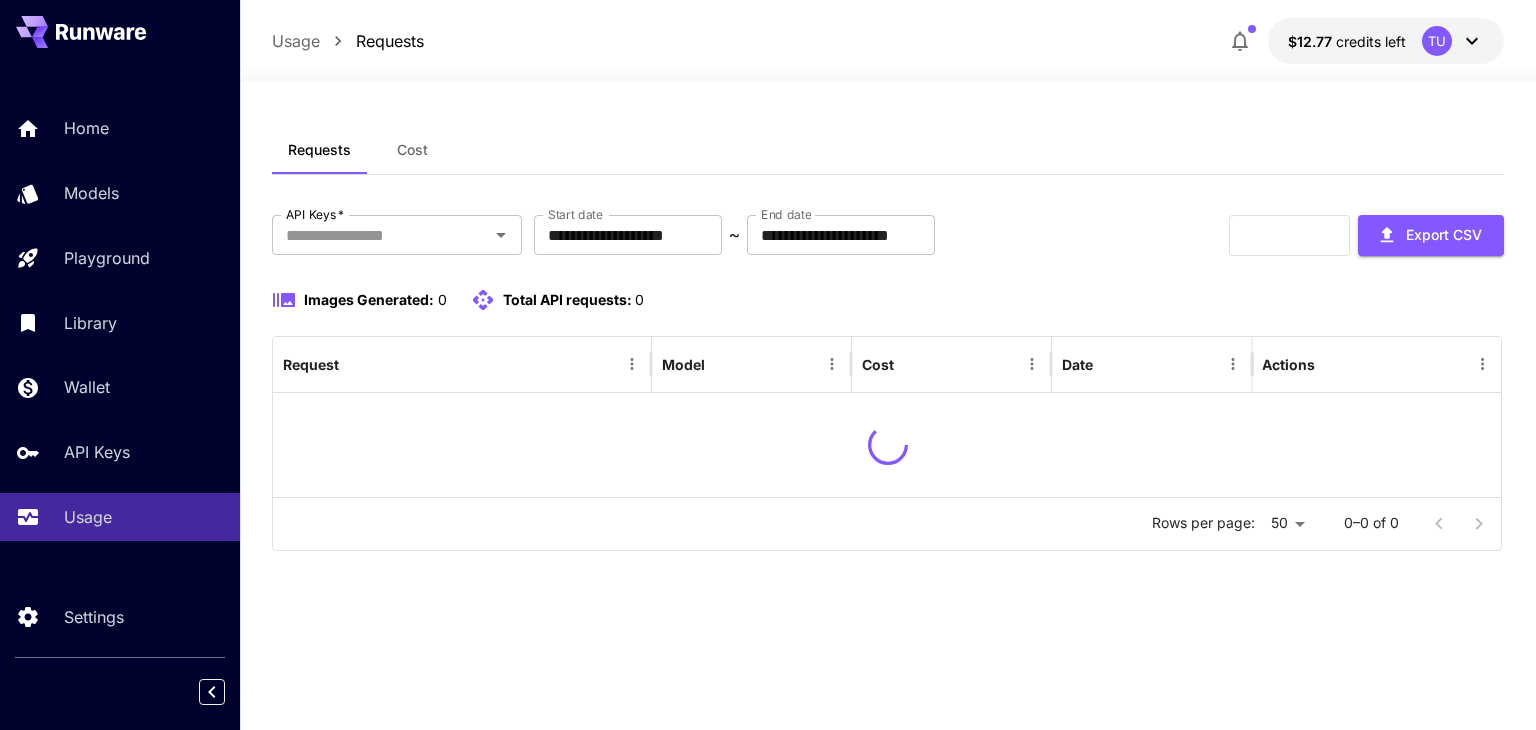 scroll, scrollTop: 0, scrollLeft: 0, axis: both 